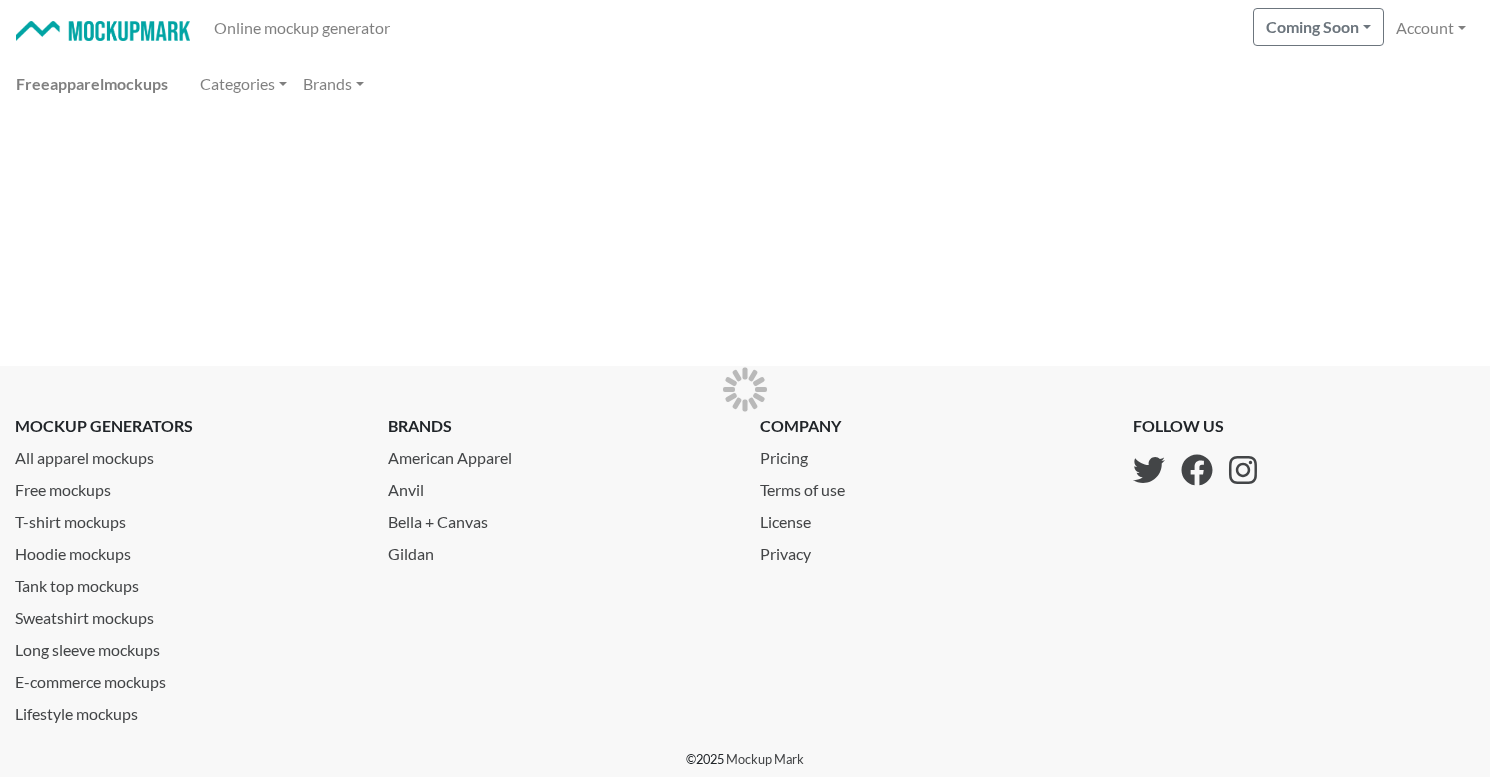scroll, scrollTop: 0, scrollLeft: 0, axis: both 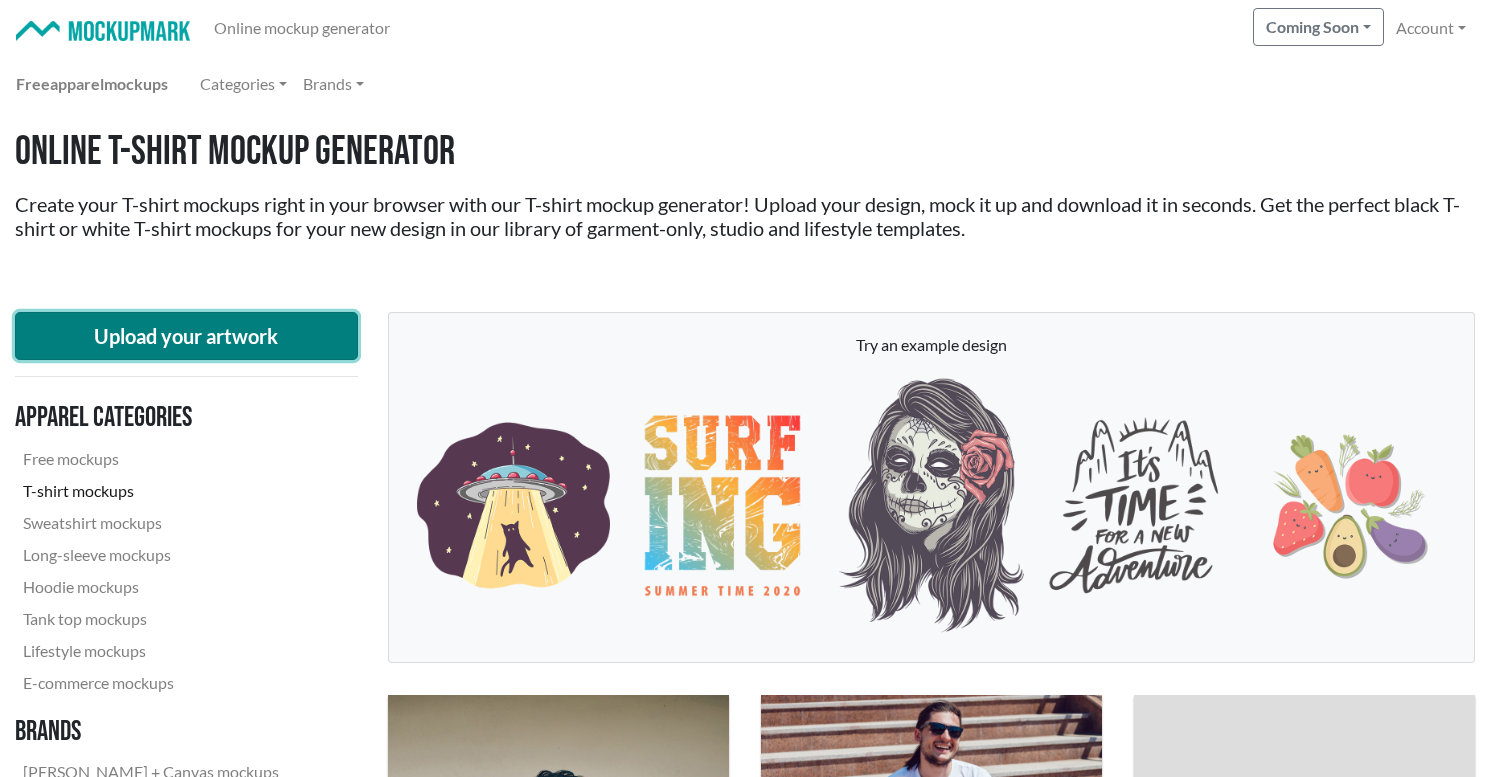 click on "Upload your artwork" at bounding box center [186, 336] 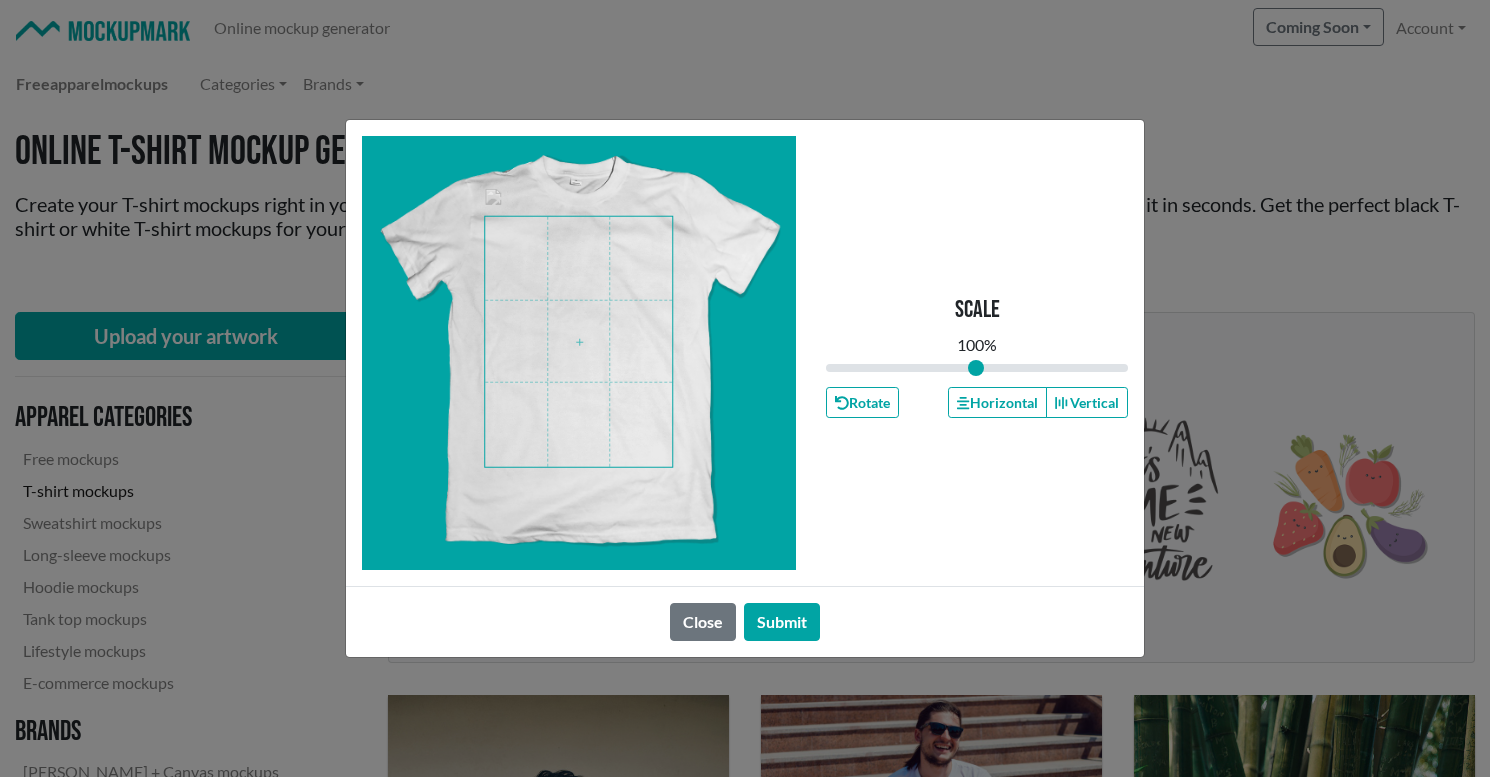 click at bounding box center [578, 342] 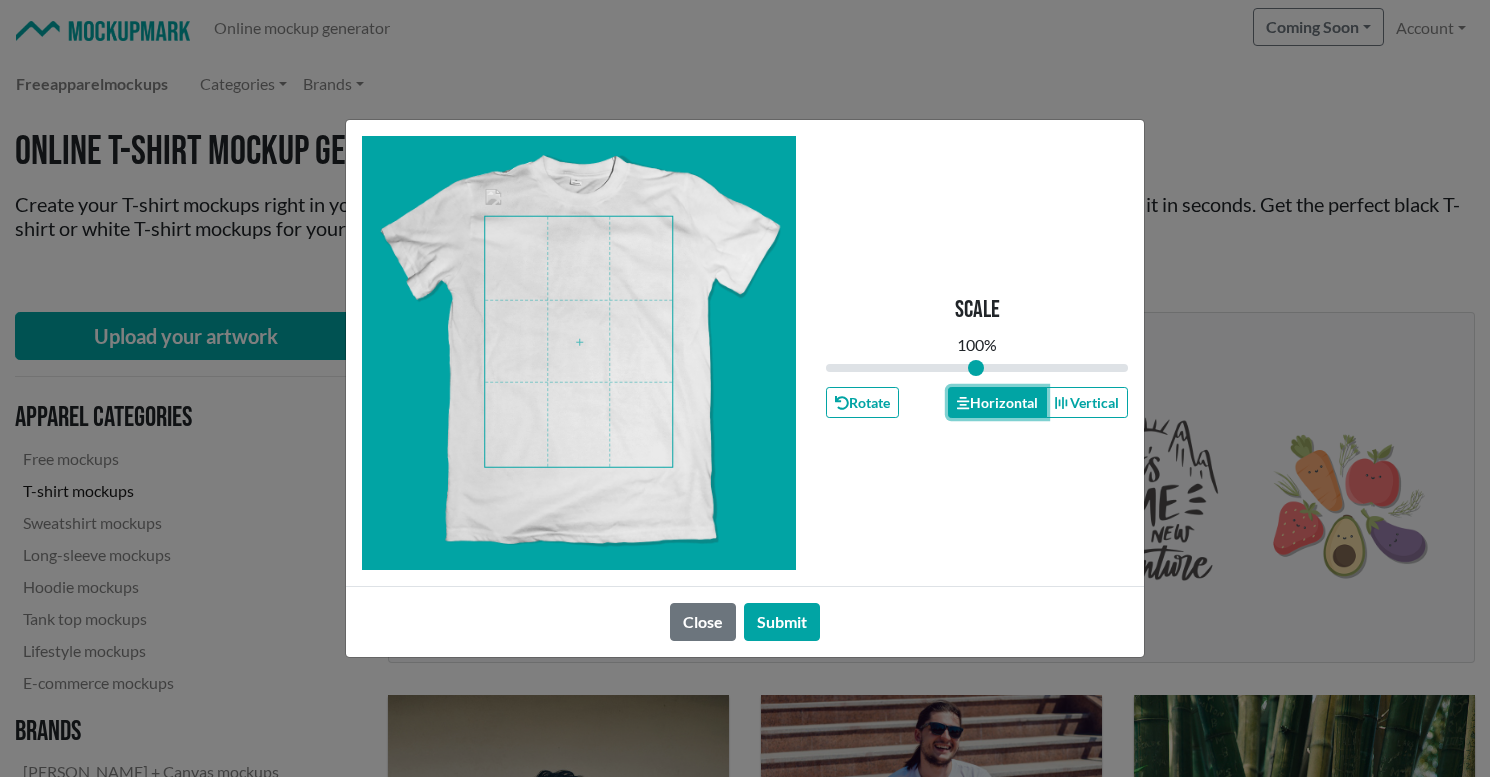 click on "Horizontal" at bounding box center [997, 402] 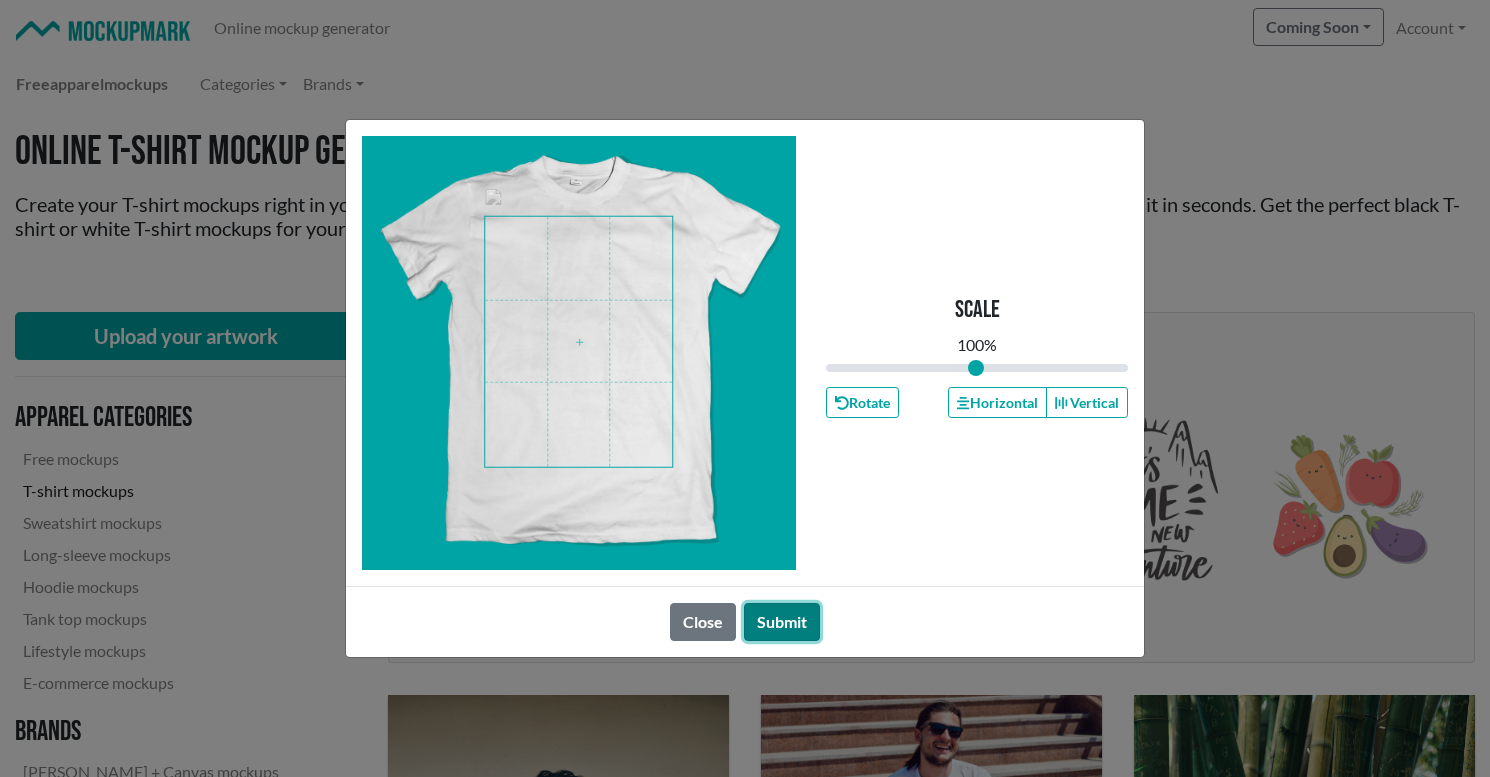 click on "Submit" at bounding box center (782, 622) 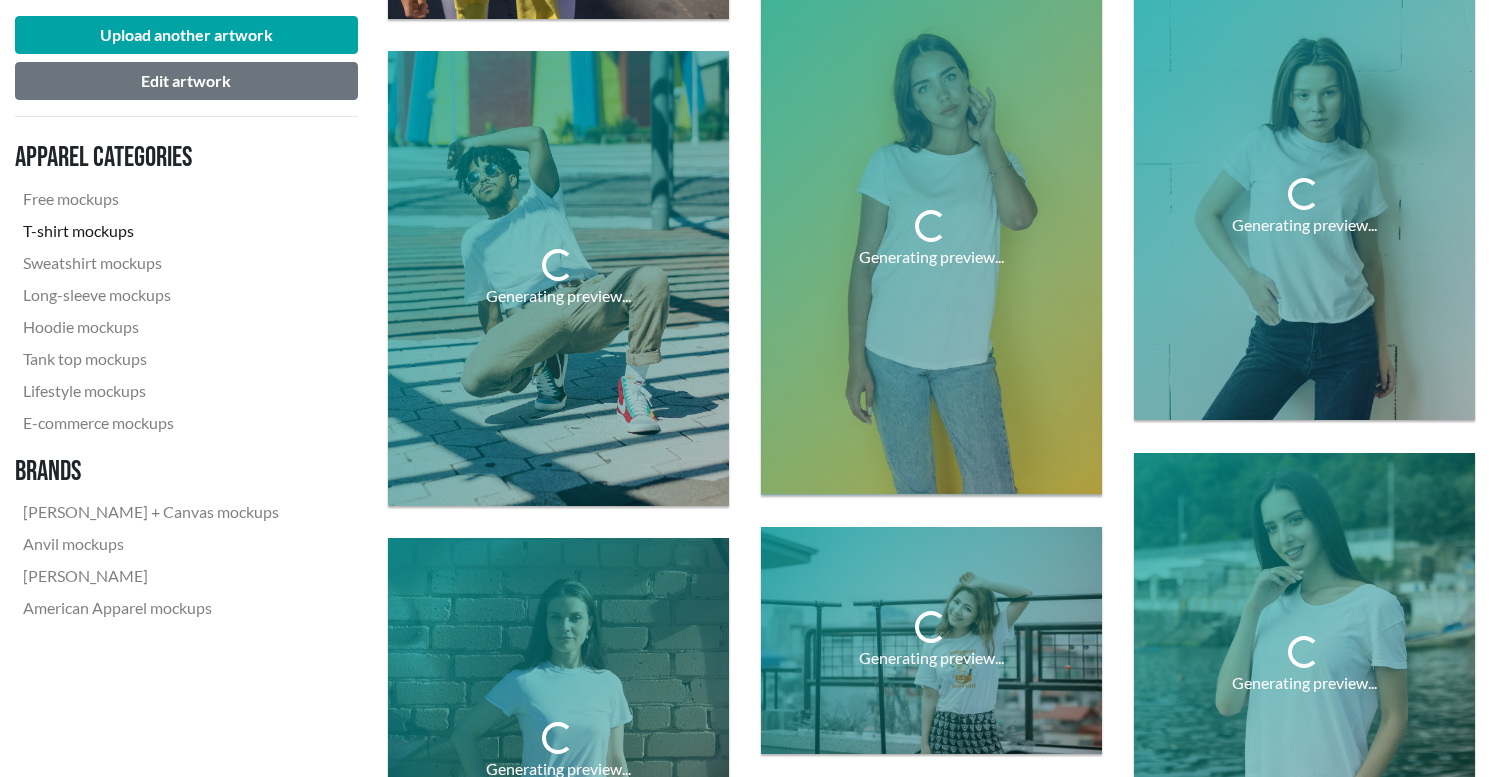 scroll, scrollTop: 2206, scrollLeft: 0, axis: vertical 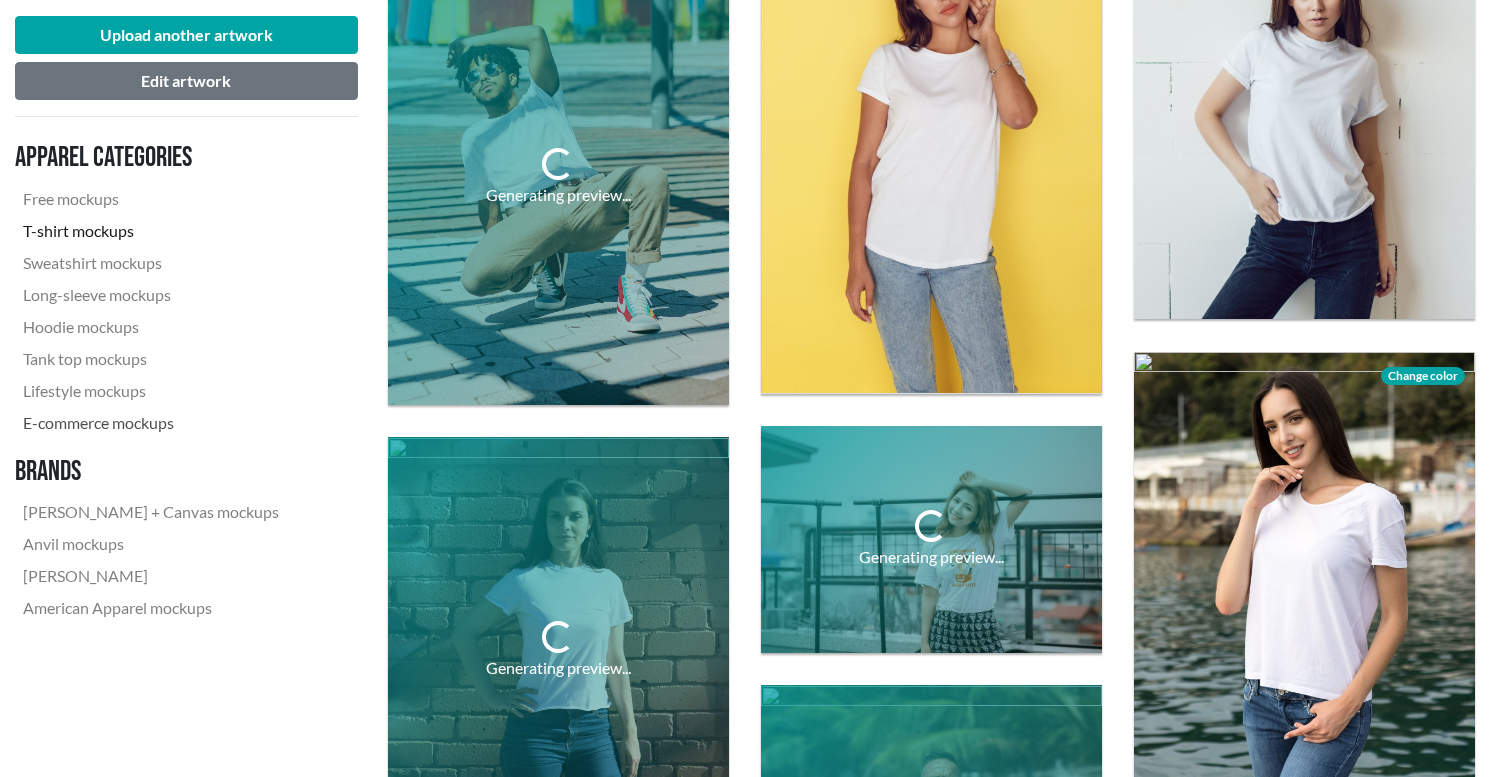 click on "E-commerce mockups" at bounding box center [151, 423] 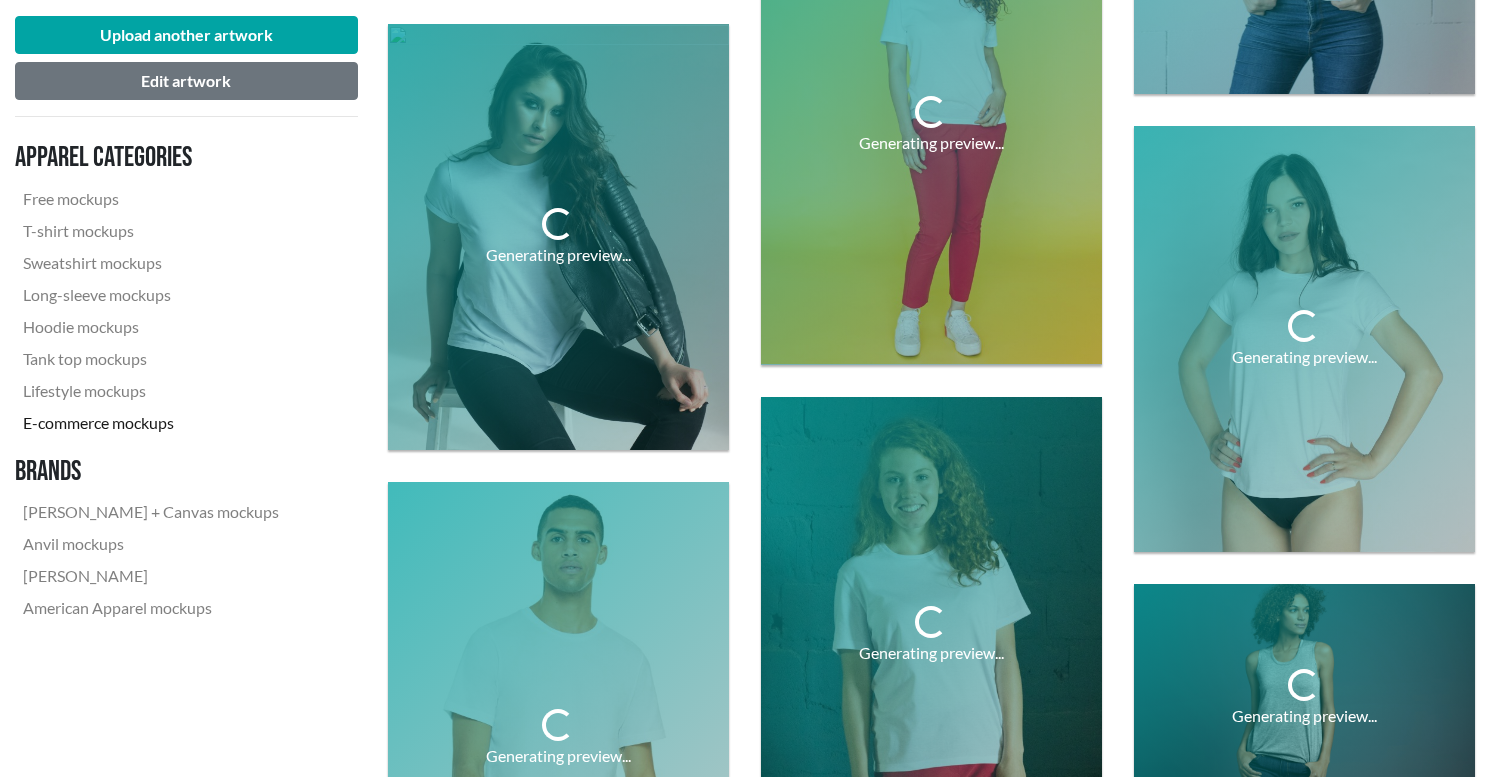 scroll, scrollTop: 4430, scrollLeft: 0, axis: vertical 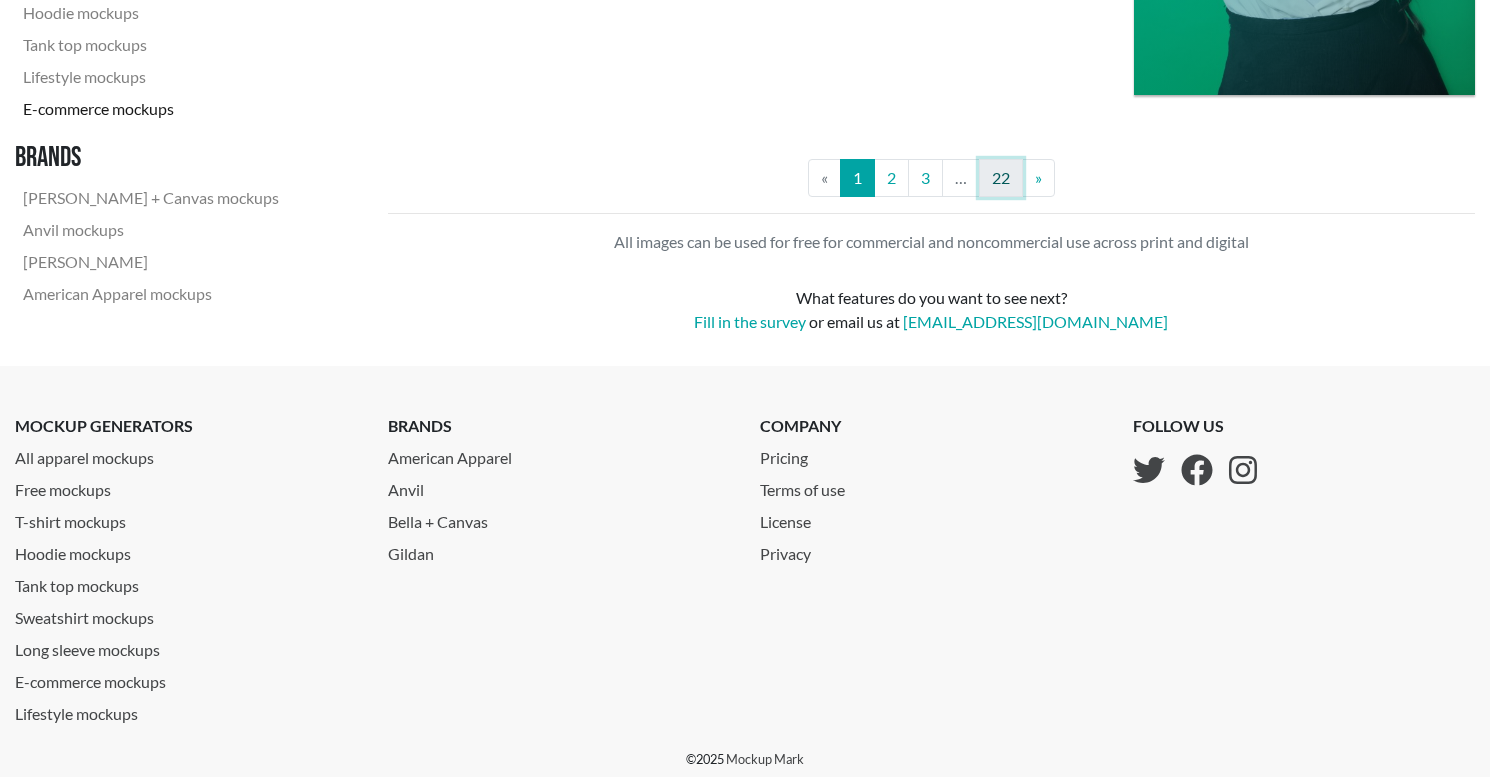 click on "22" at bounding box center (1001, 178) 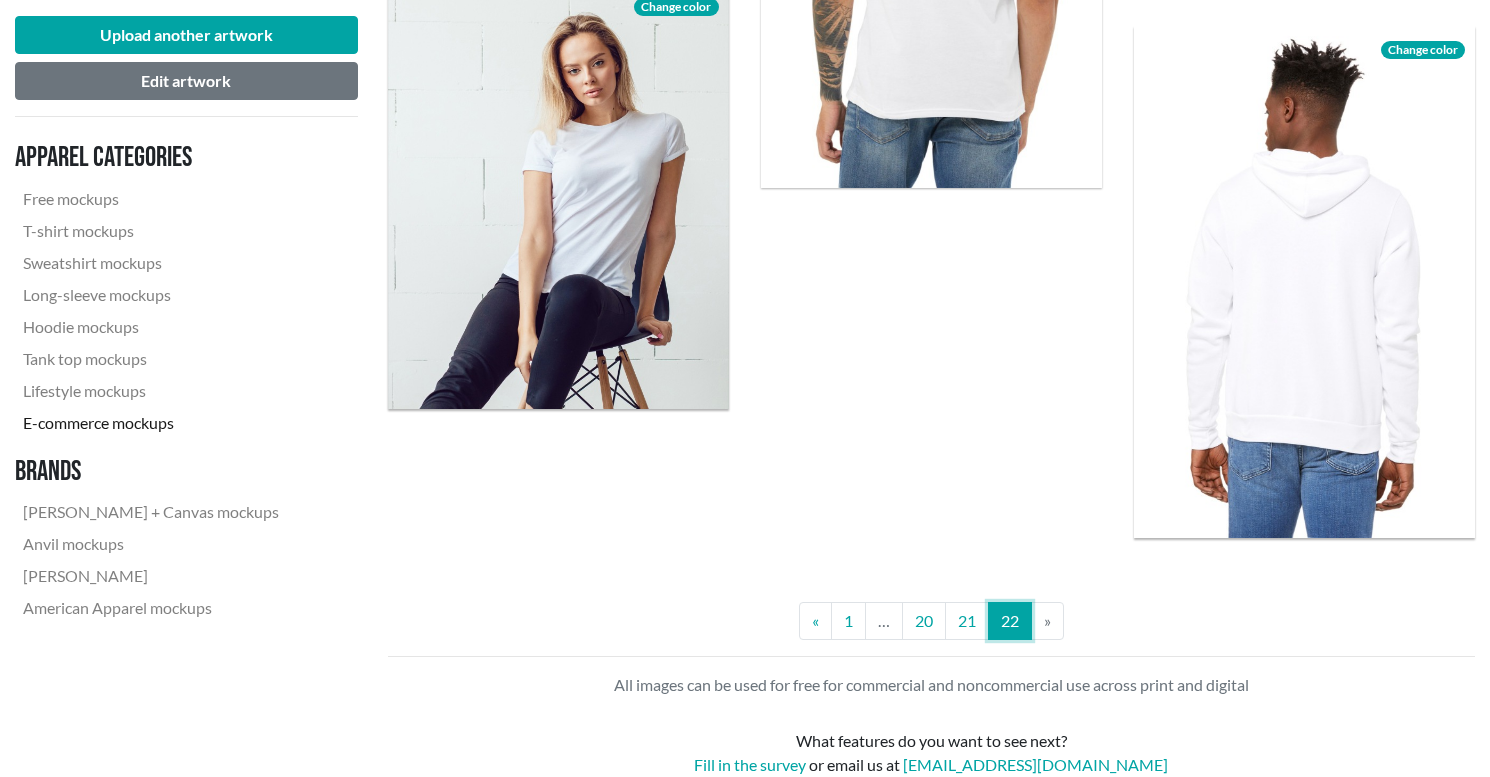 scroll, scrollTop: 3465, scrollLeft: 0, axis: vertical 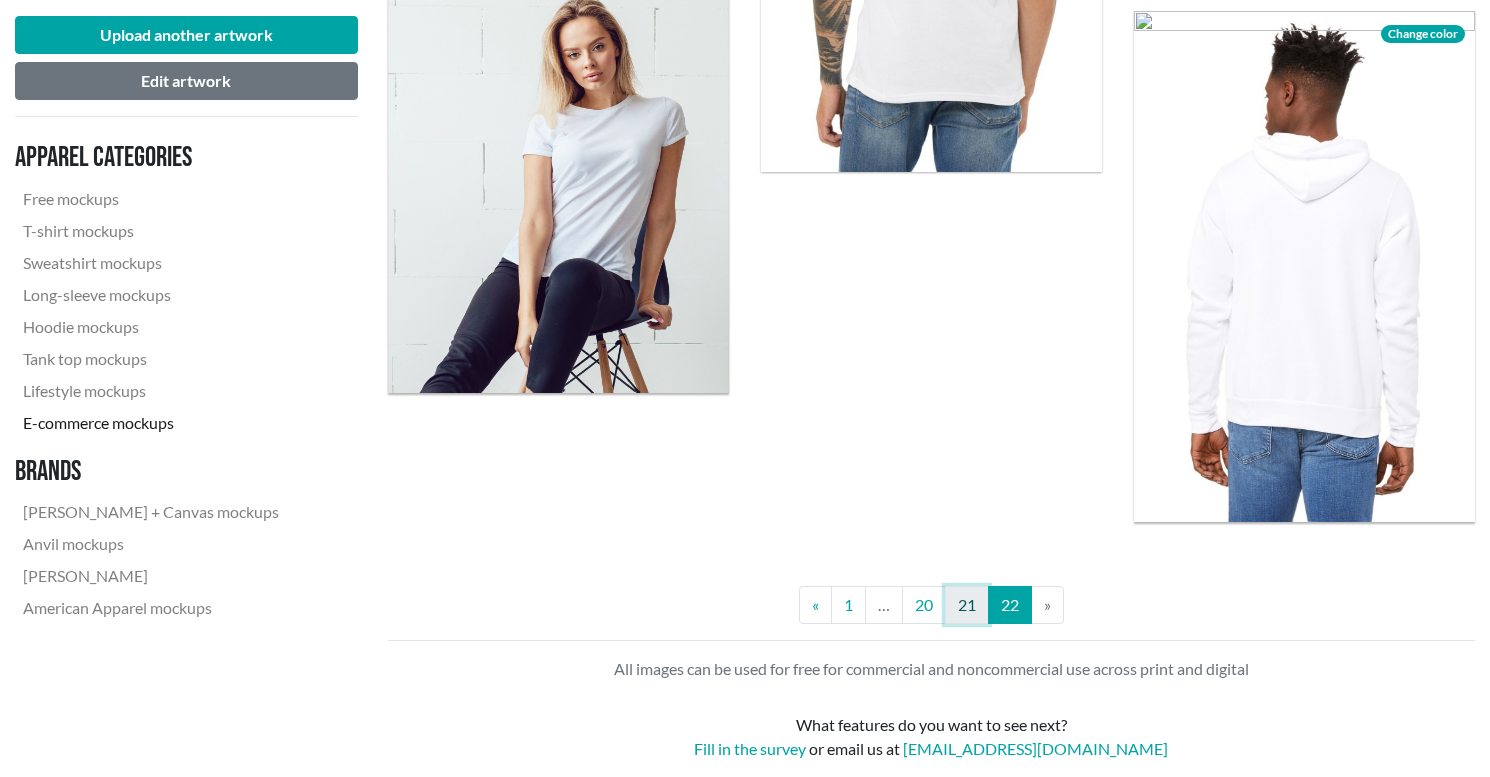 click on "21" at bounding box center (967, 605) 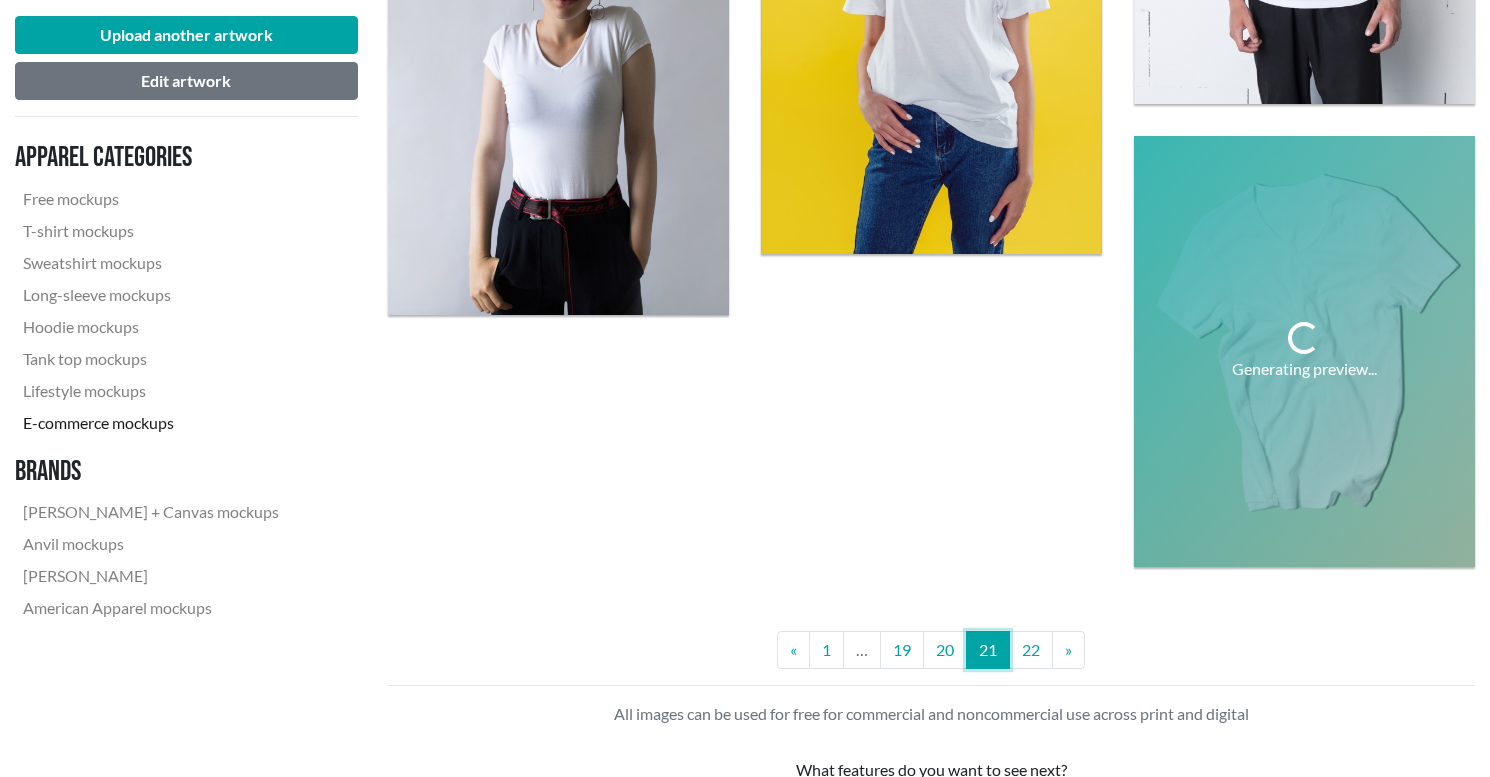 scroll, scrollTop: 4096, scrollLeft: 0, axis: vertical 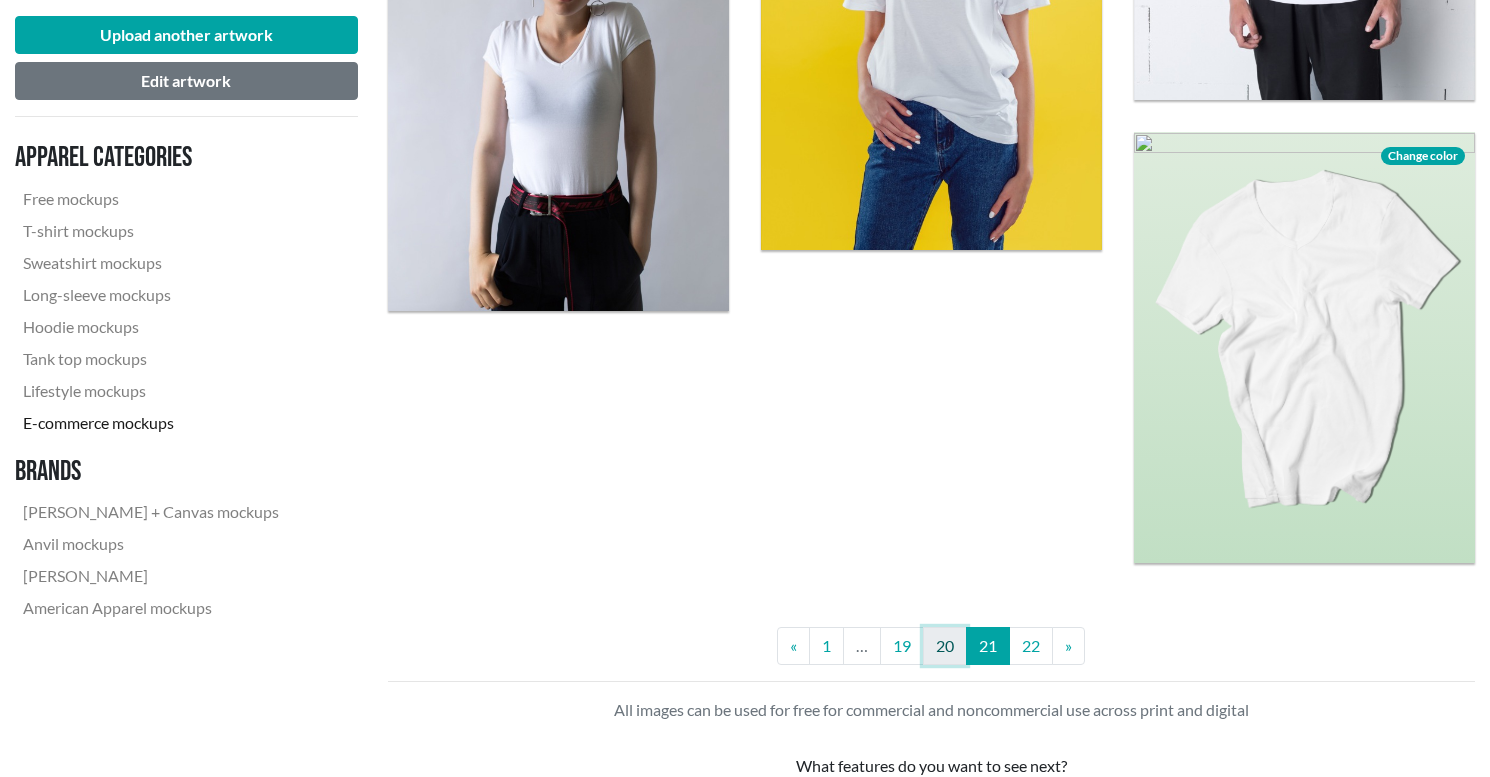 click on "20" at bounding box center (945, 646) 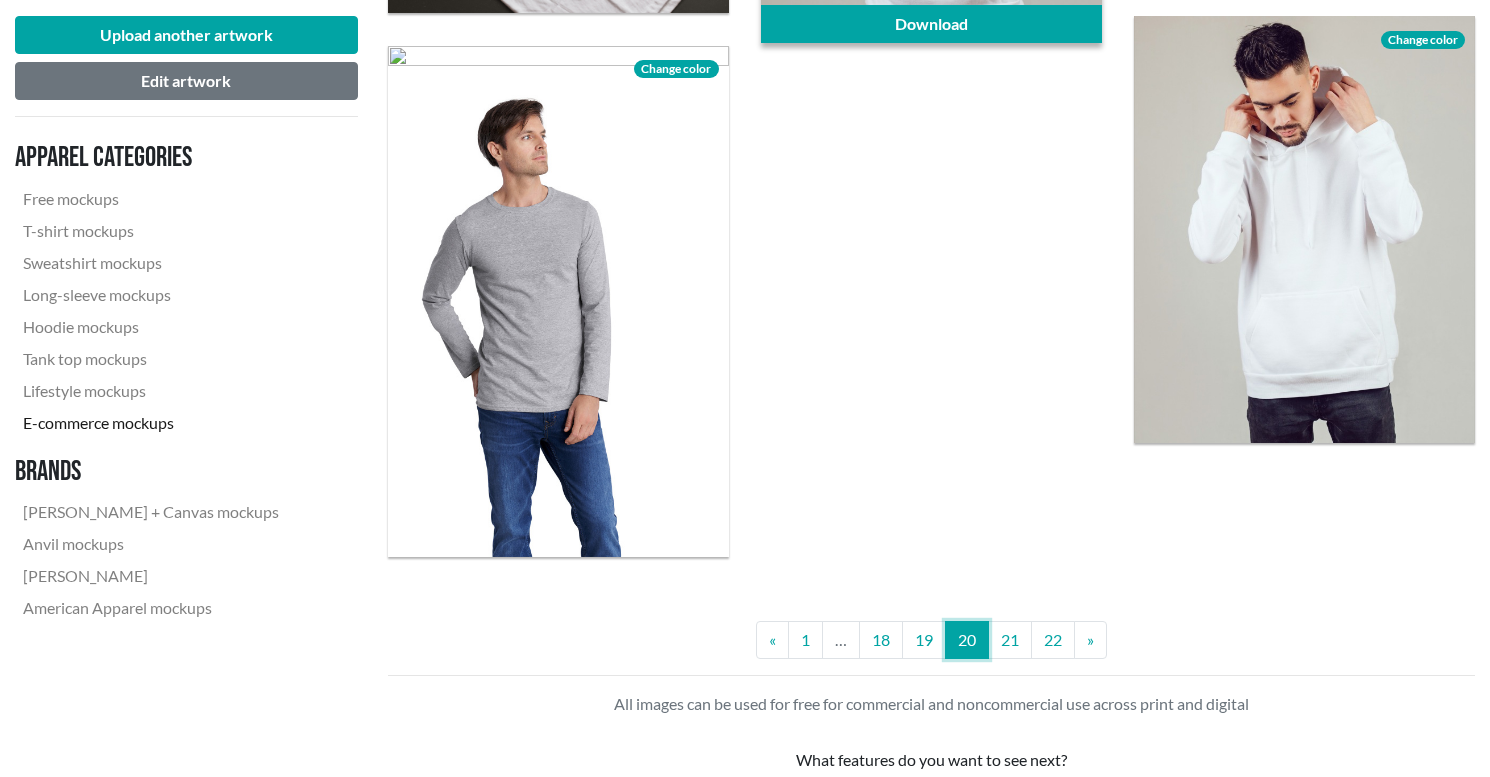 scroll, scrollTop: 4193, scrollLeft: 0, axis: vertical 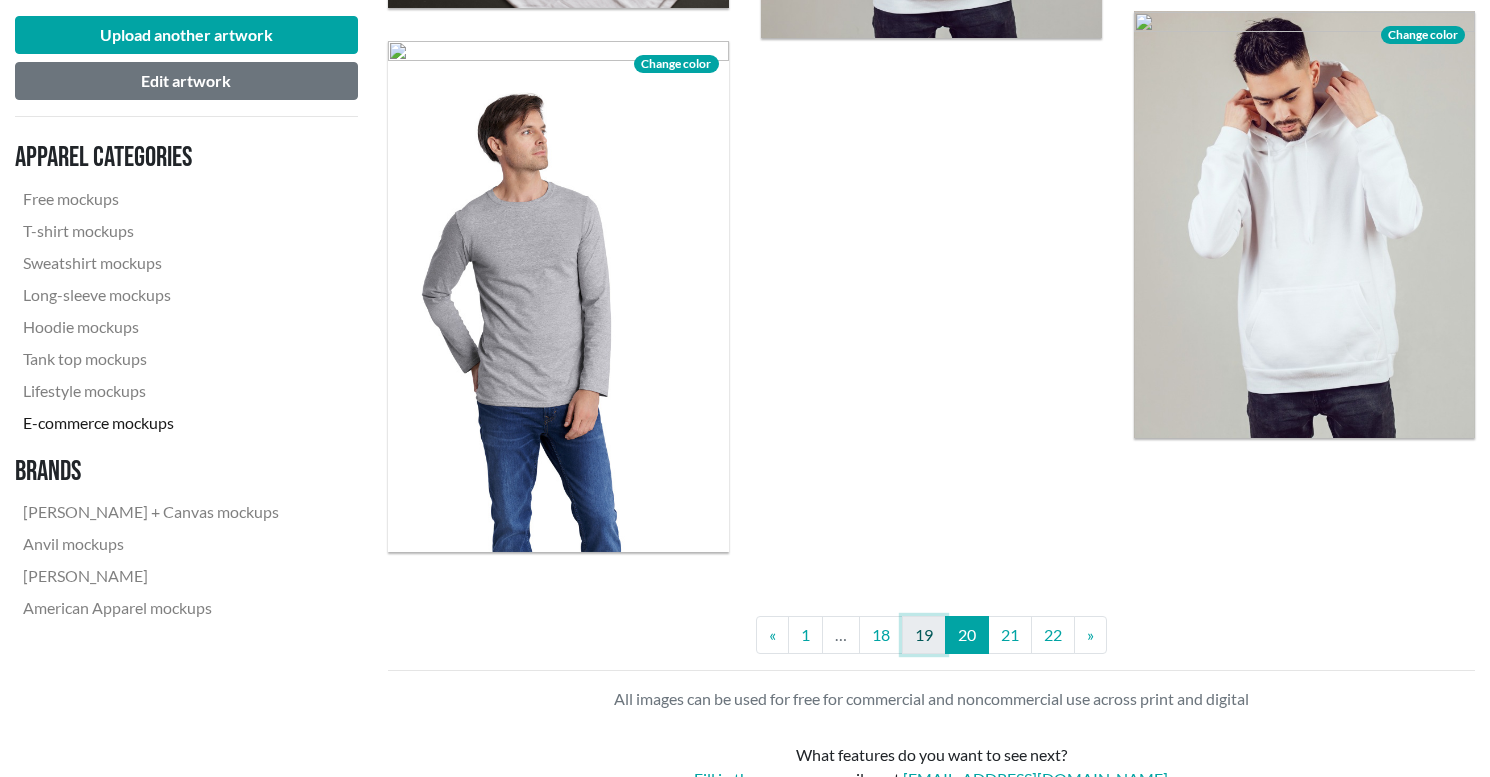 click on "19" at bounding box center [924, 635] 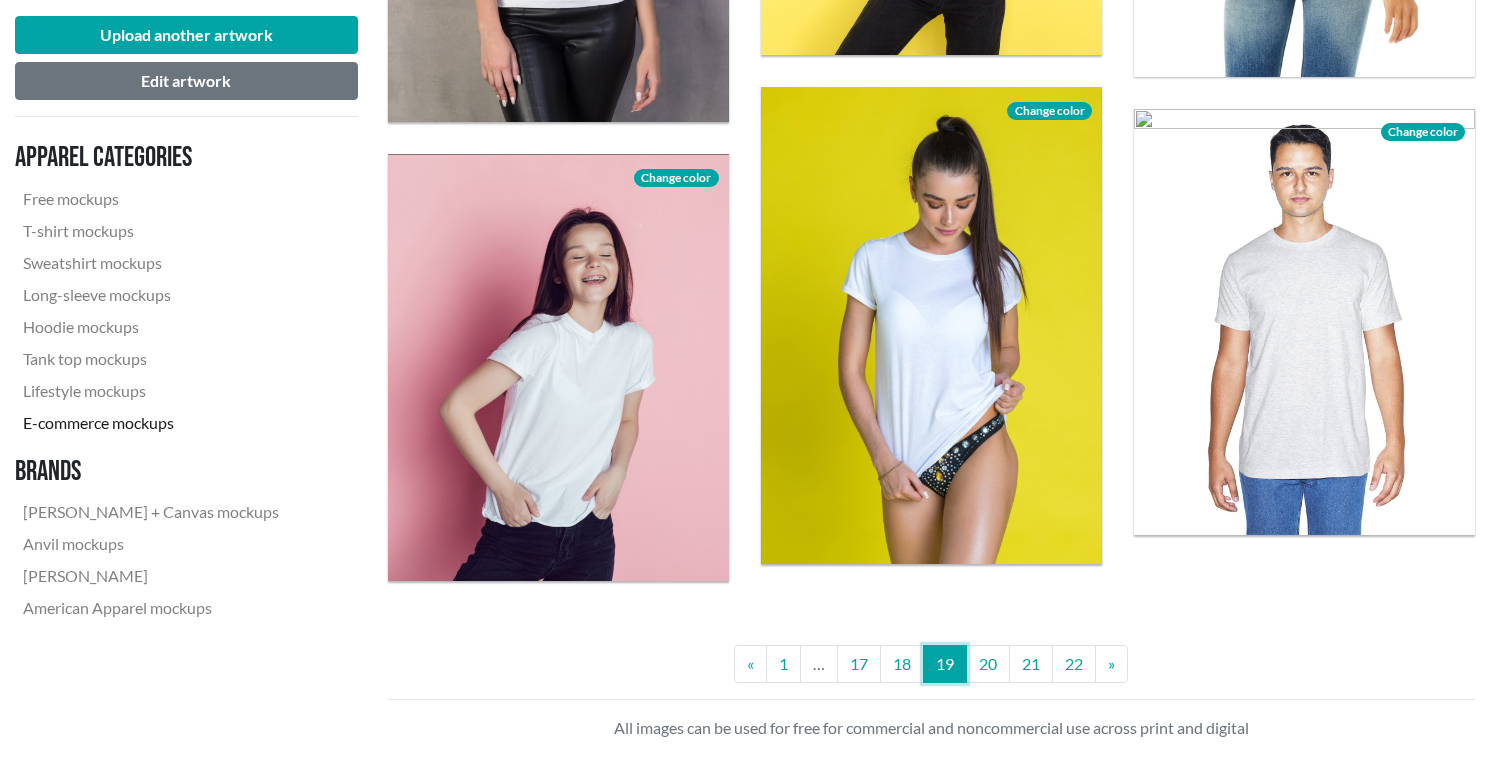 scroll, scrollTop: 4128, scrollLeft: 0, axis: vertical 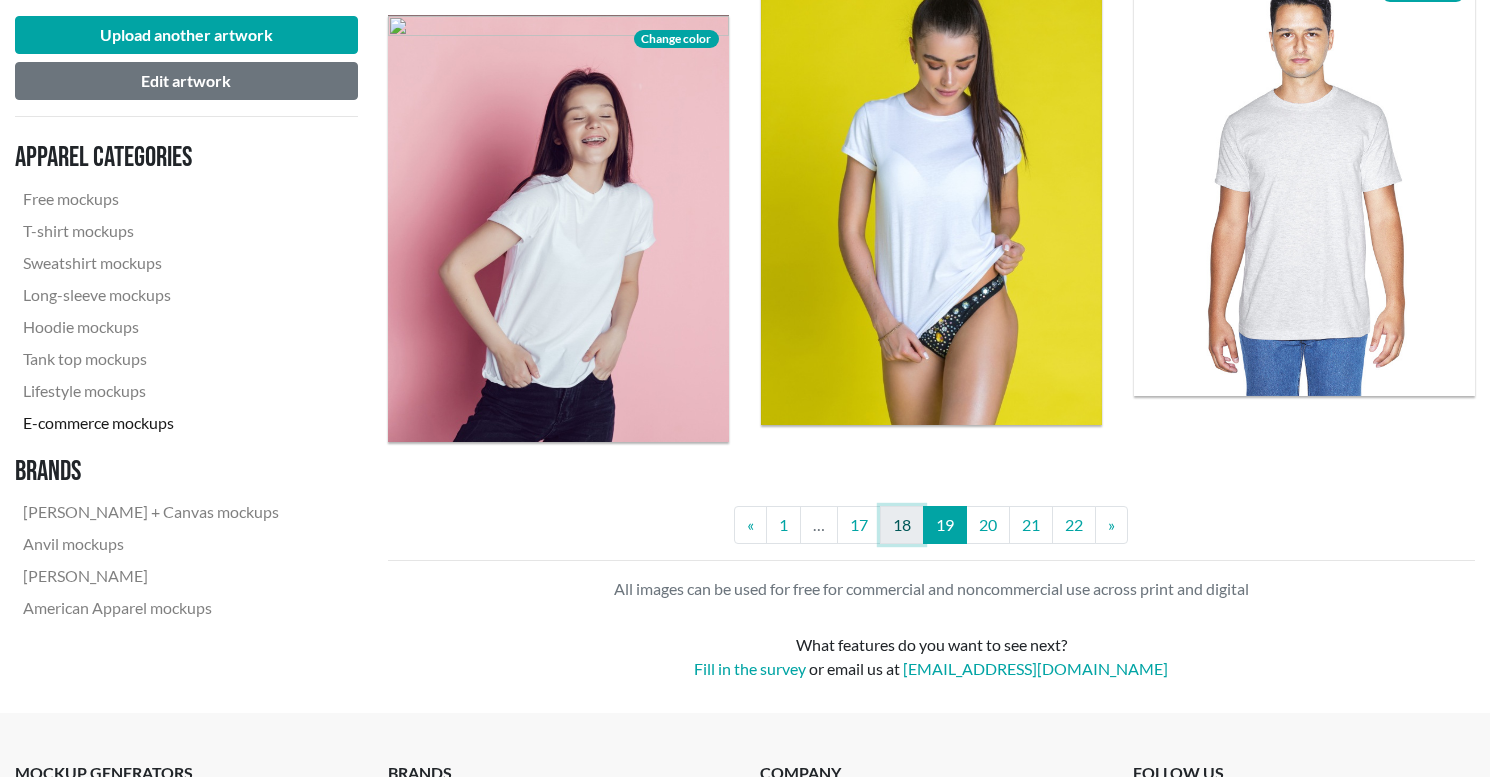 click on "18" at bounding box center (902, 525) 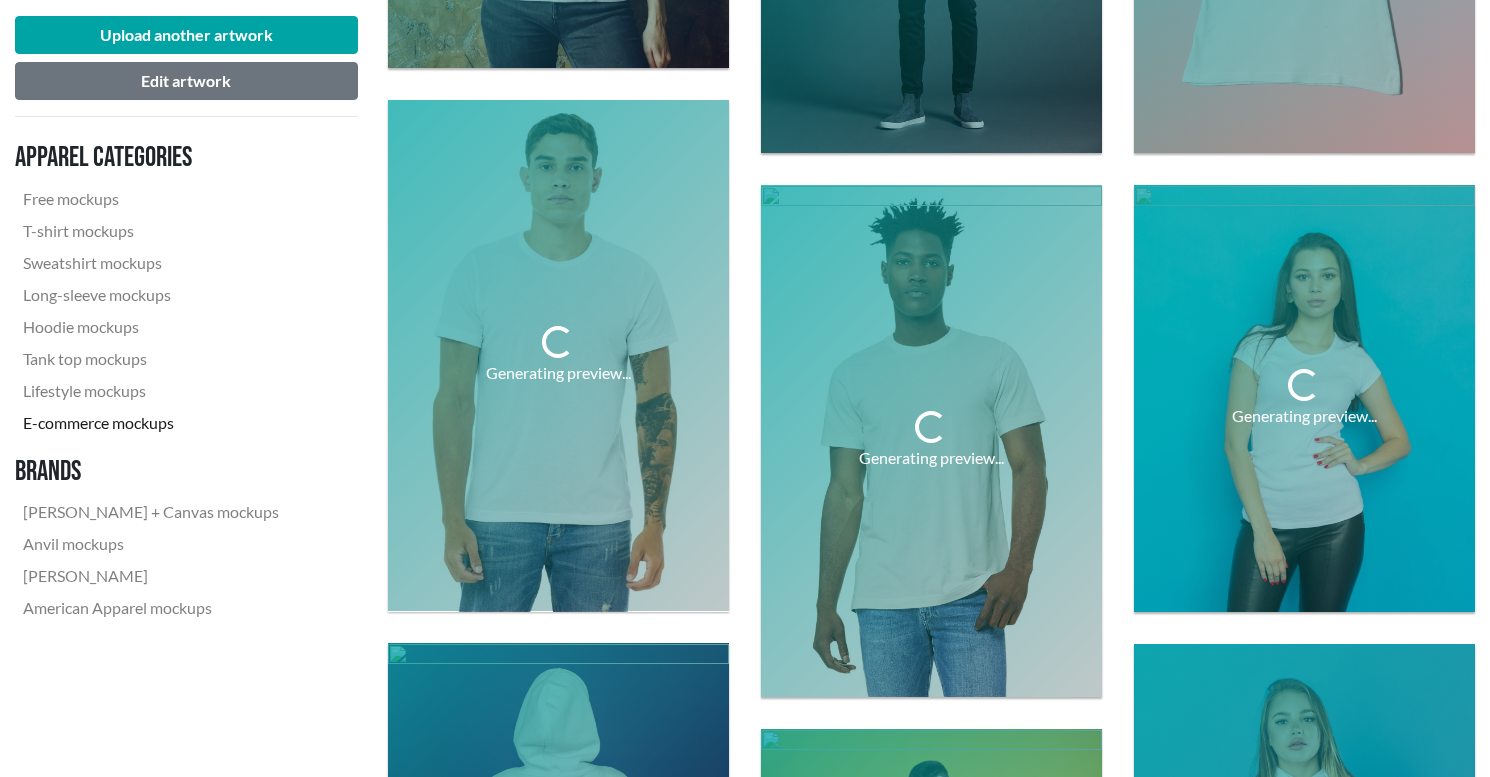 scroll, scrollTop: 1060, scrollLeft: 0, axis: vertical 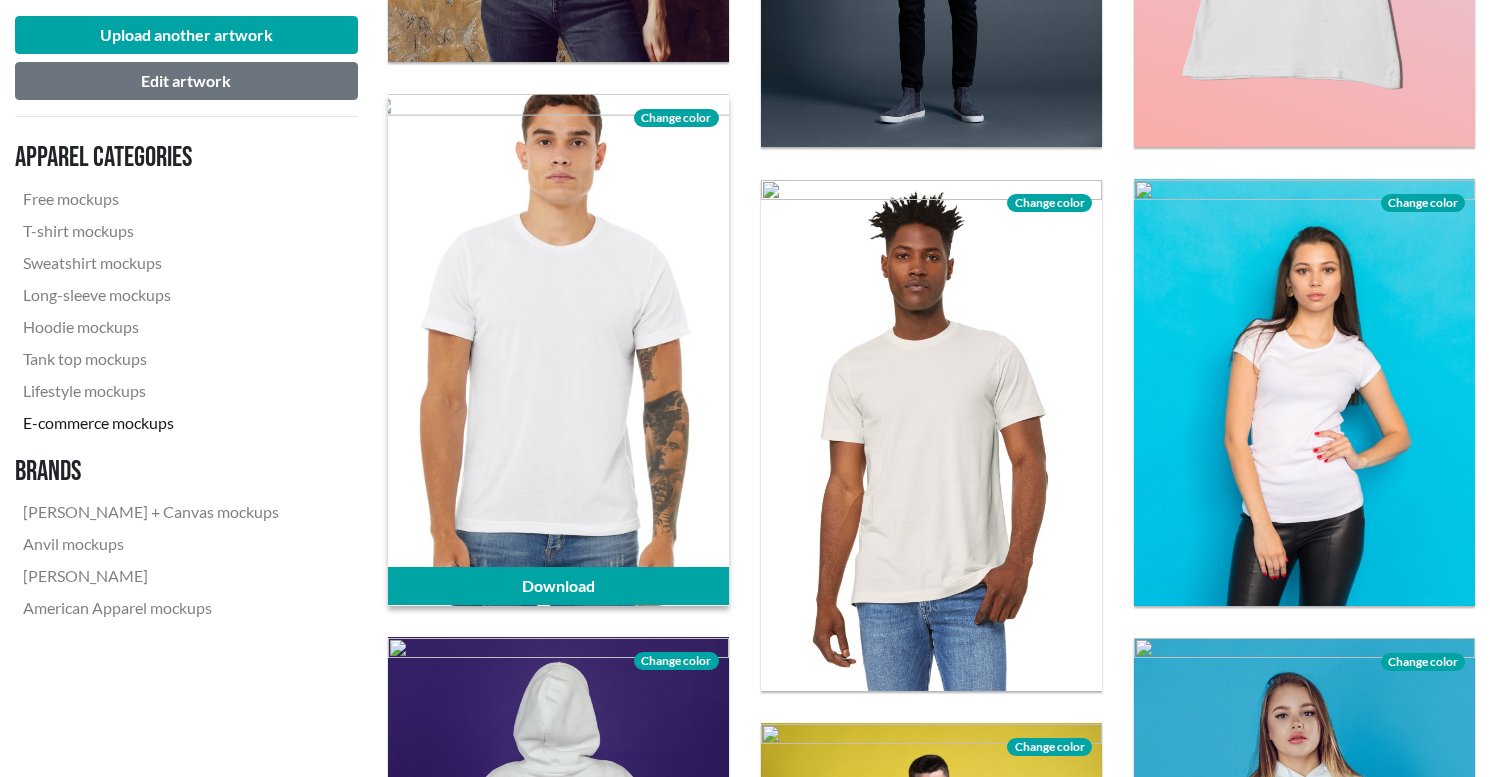 click on "Change color" at bounding box center [676, 118] 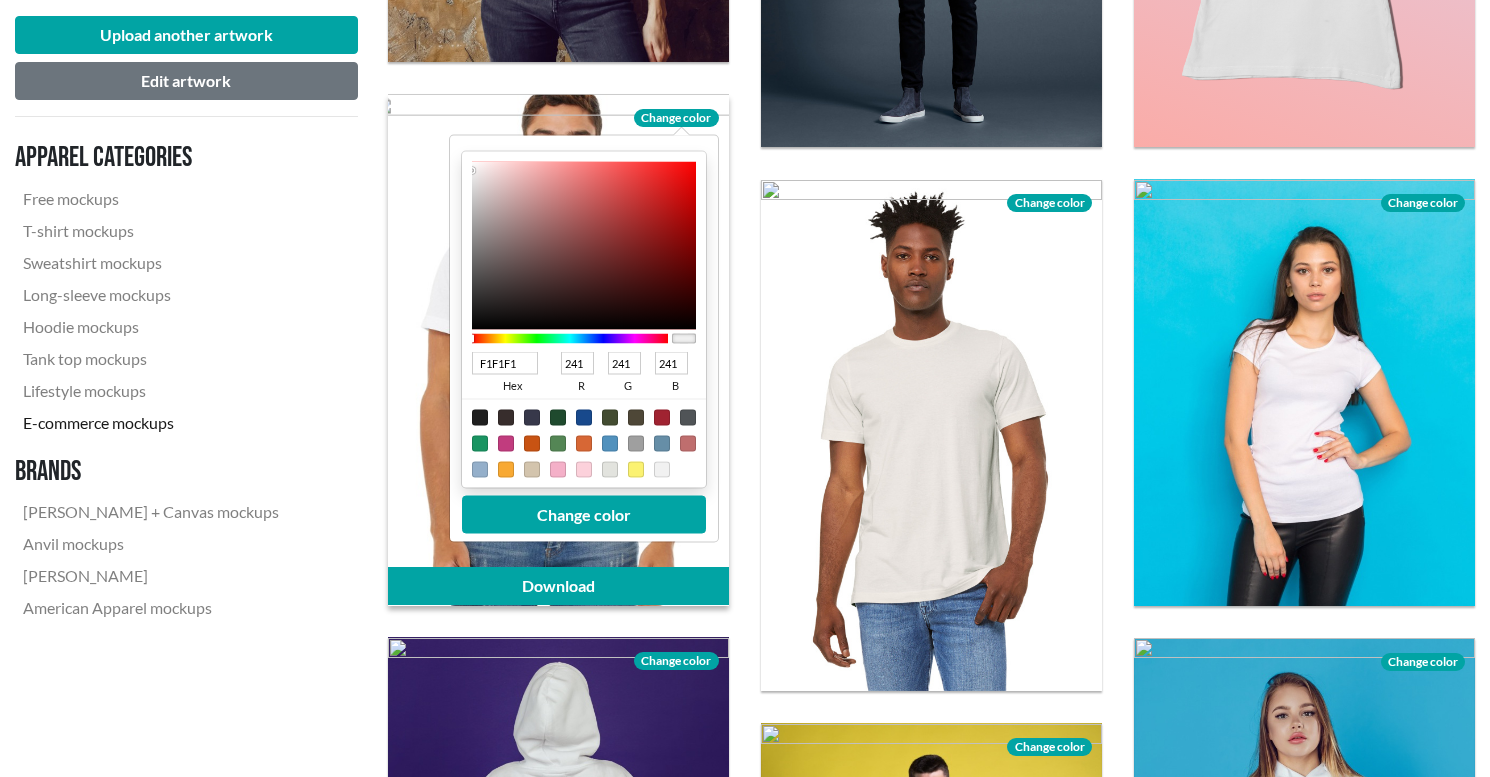 type on "F3F3F3" 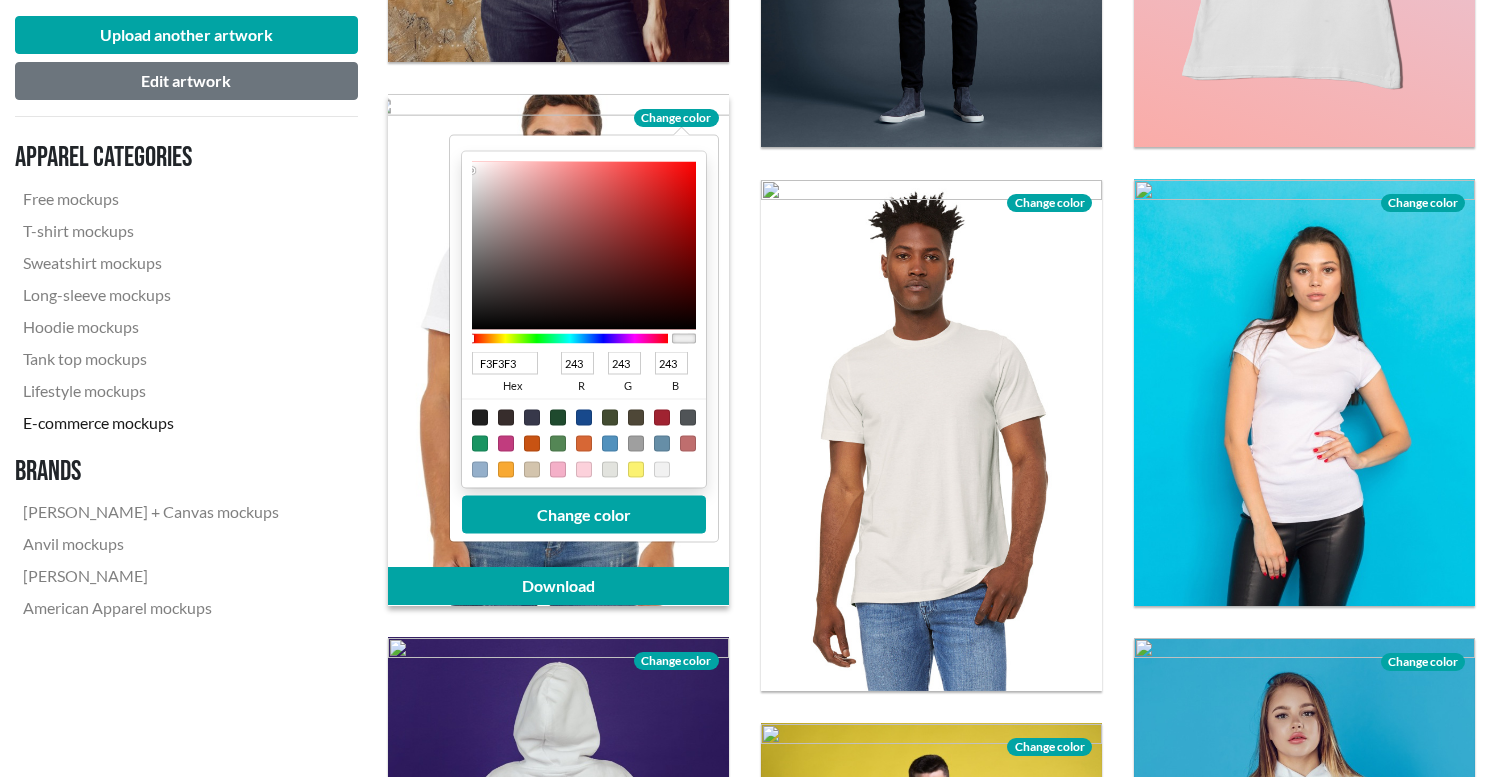 type on "CDCDCD" 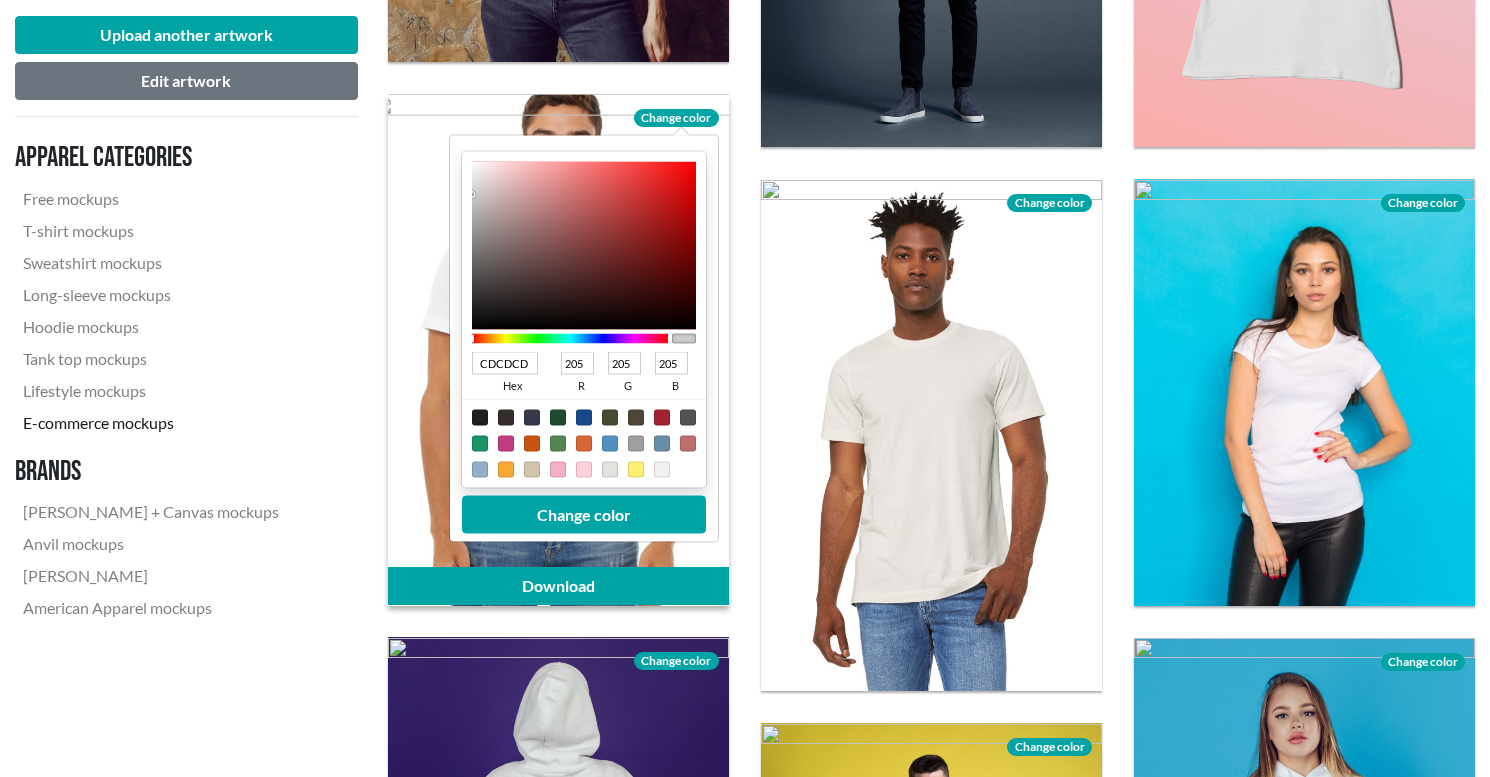 type on "828181" 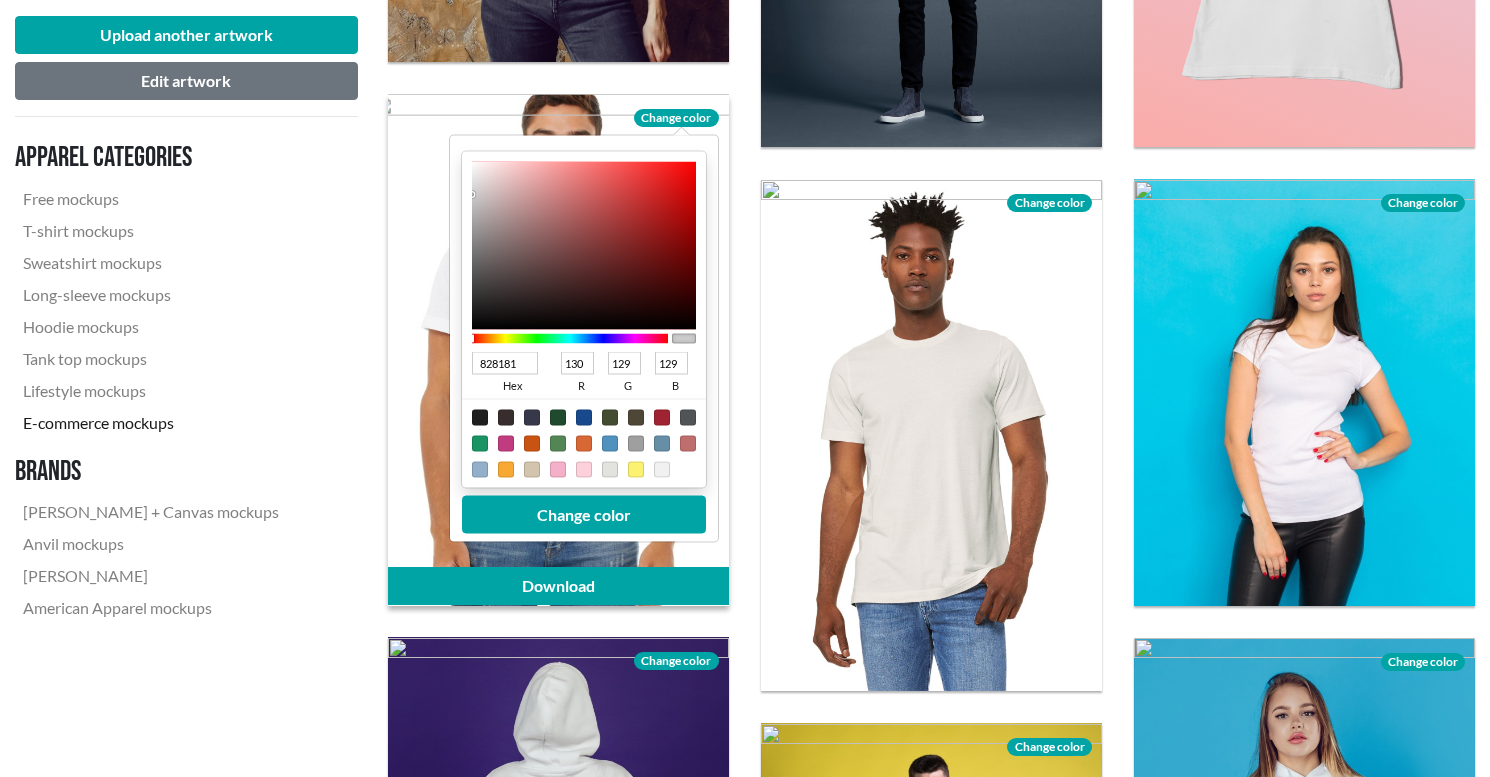 type on "464646" 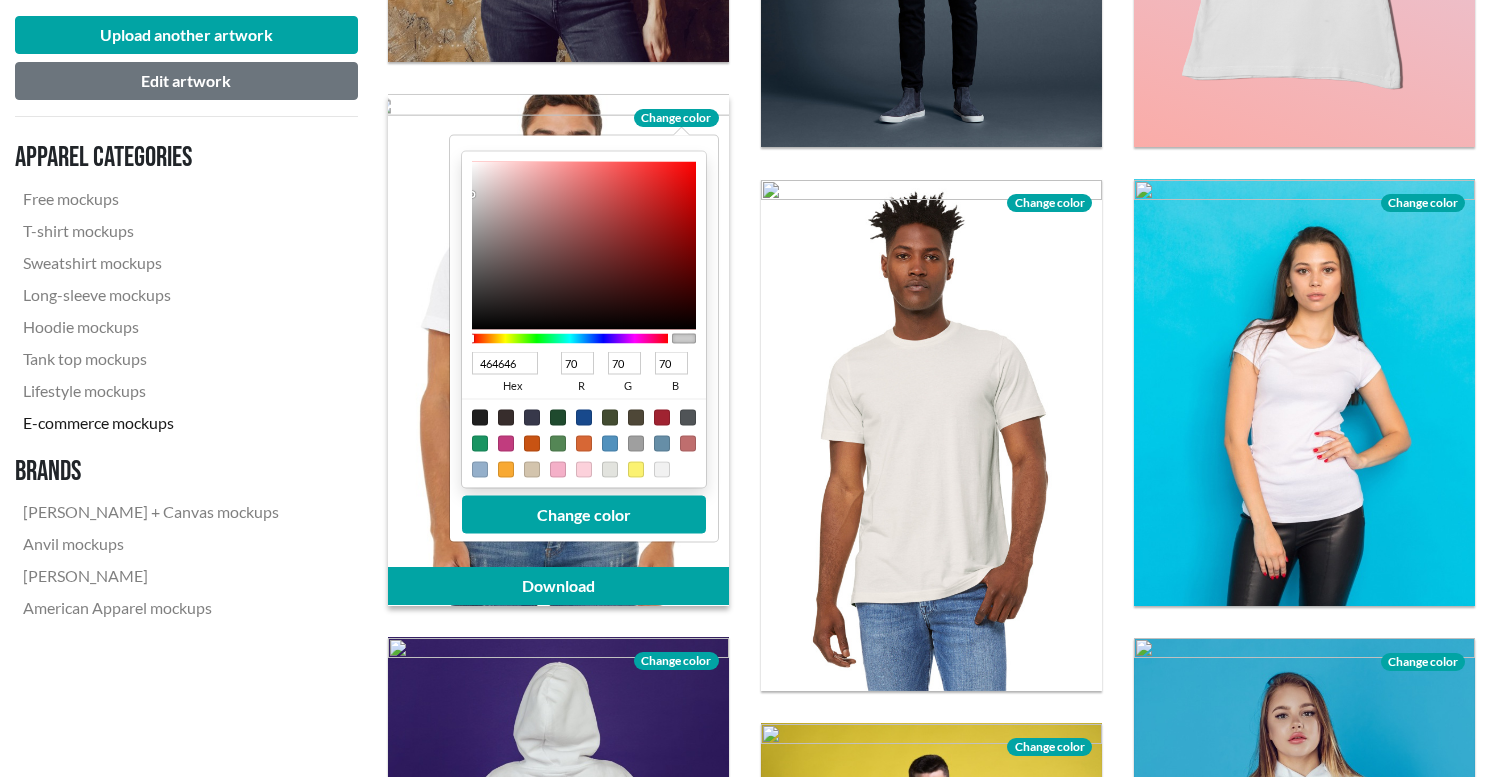 type on "000000" 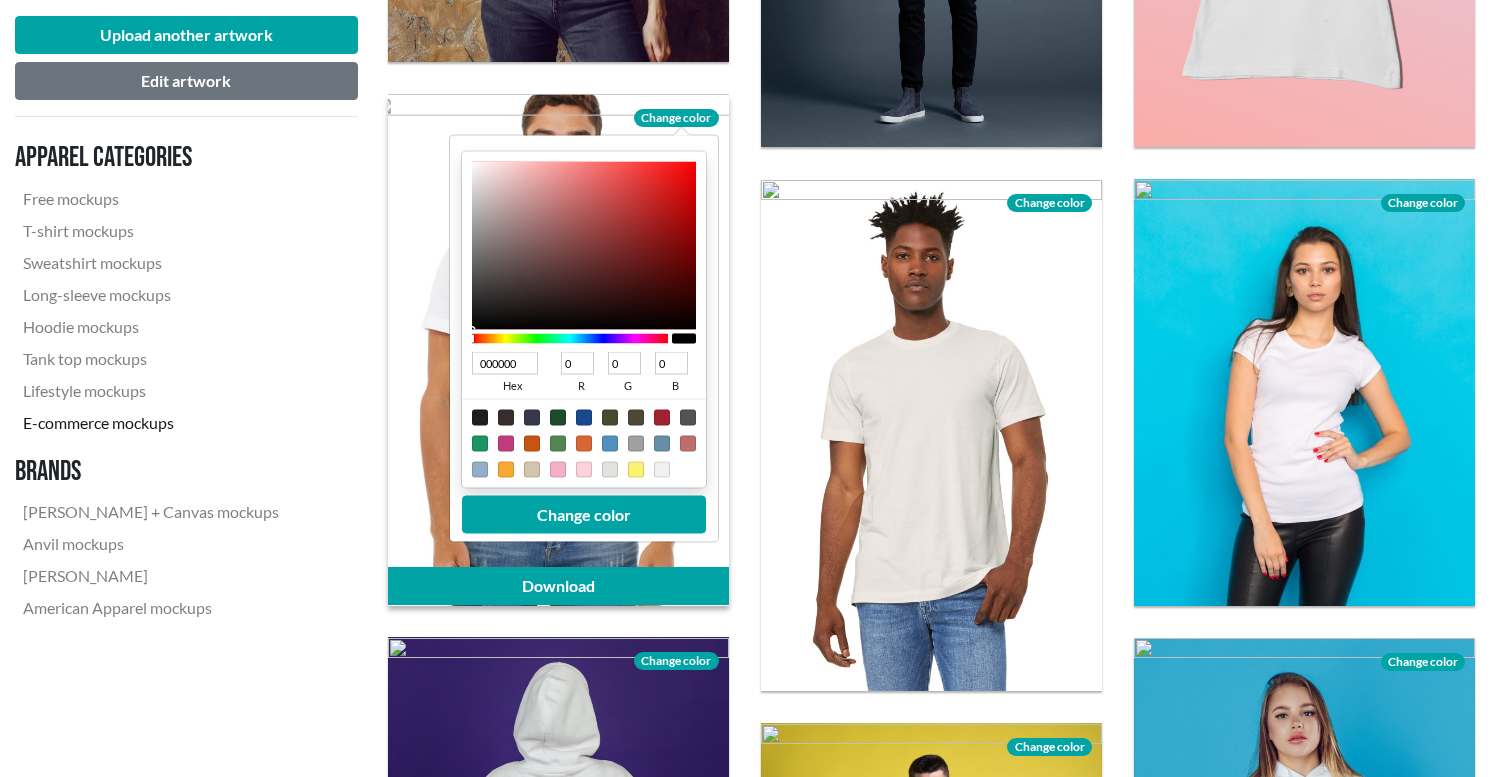 drag, startPoint x: 472, startPoint y: 169, endPoint x: 465, endPoint y: 366, distance: 197.12433 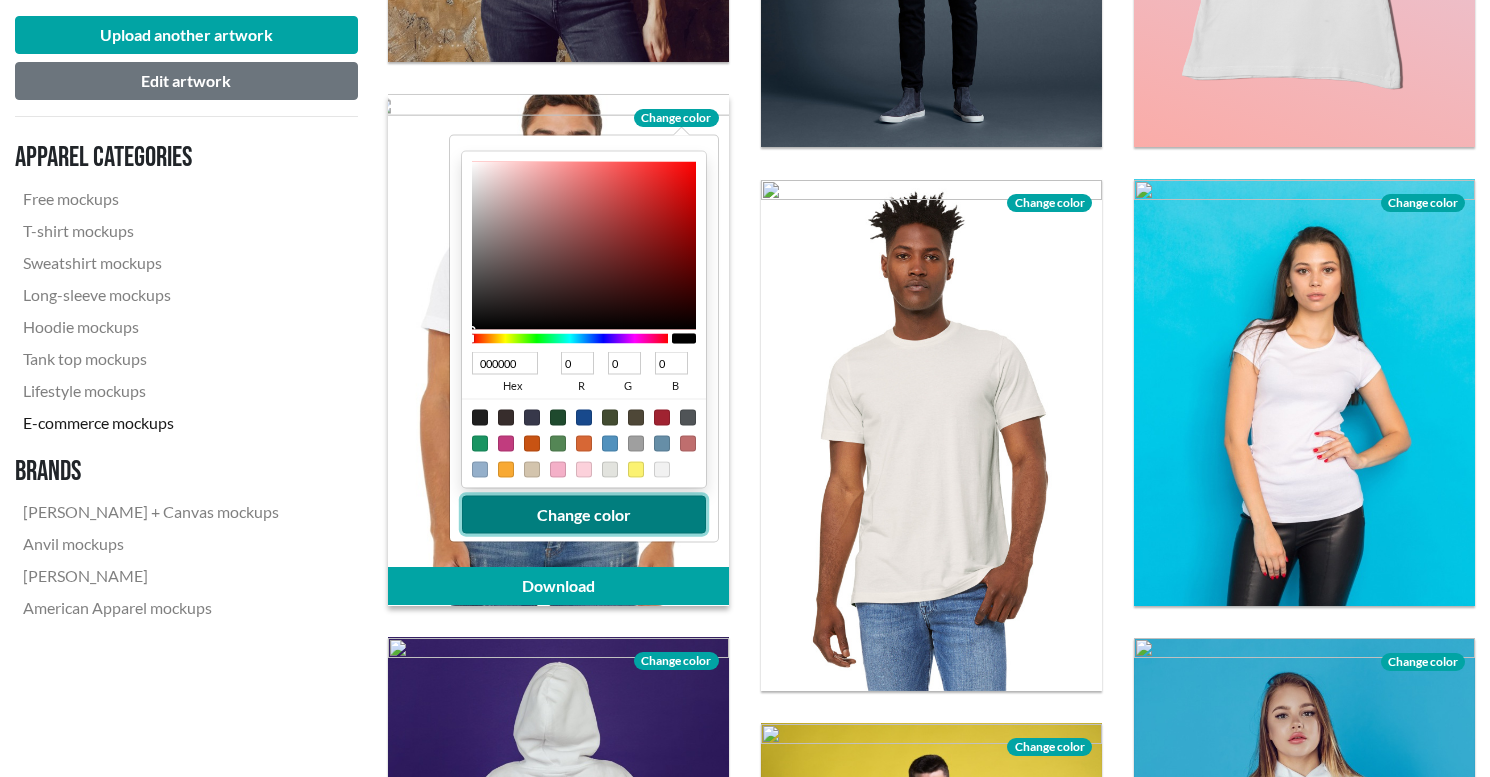click on "Change color" at bounding box center [584, 514] 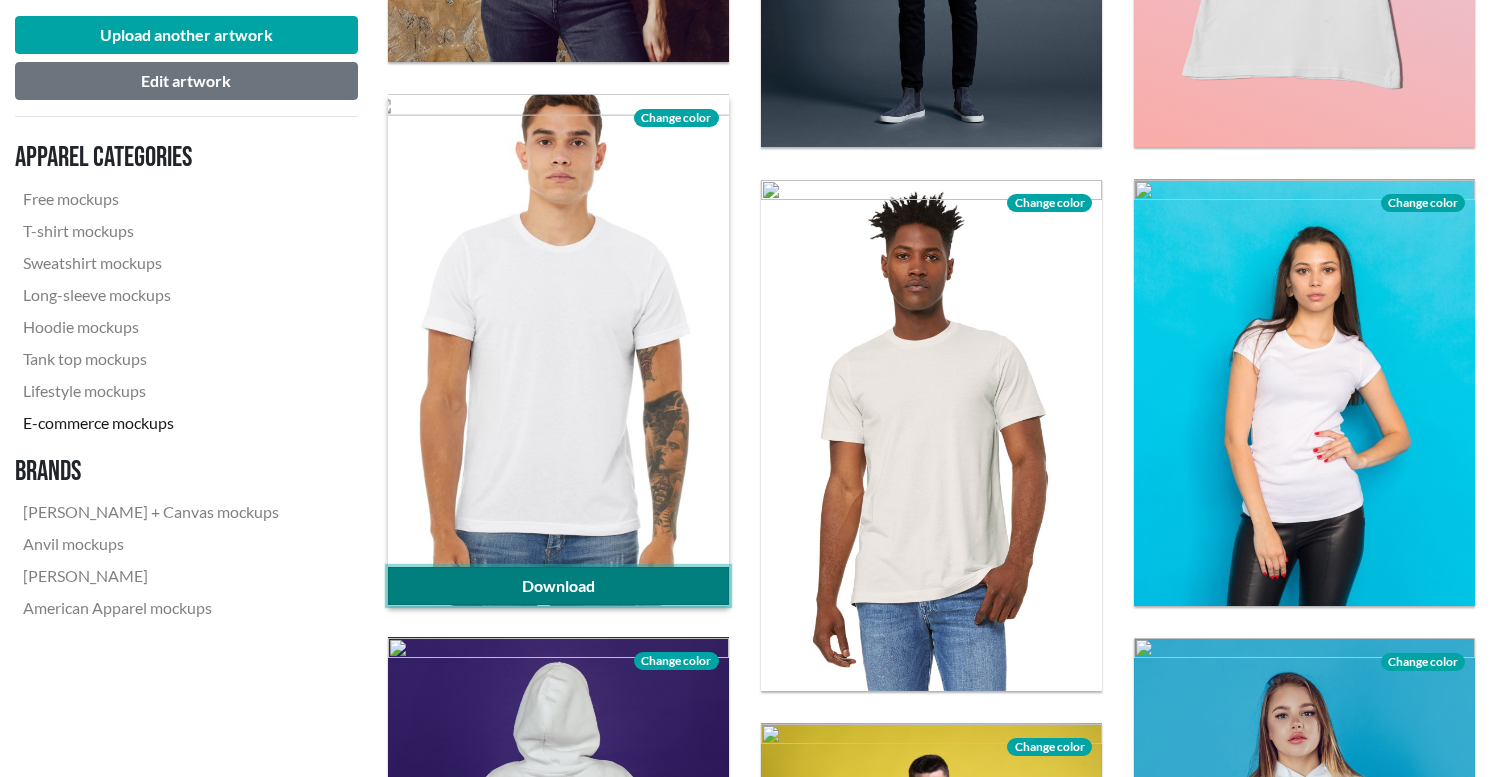 click on "Download" 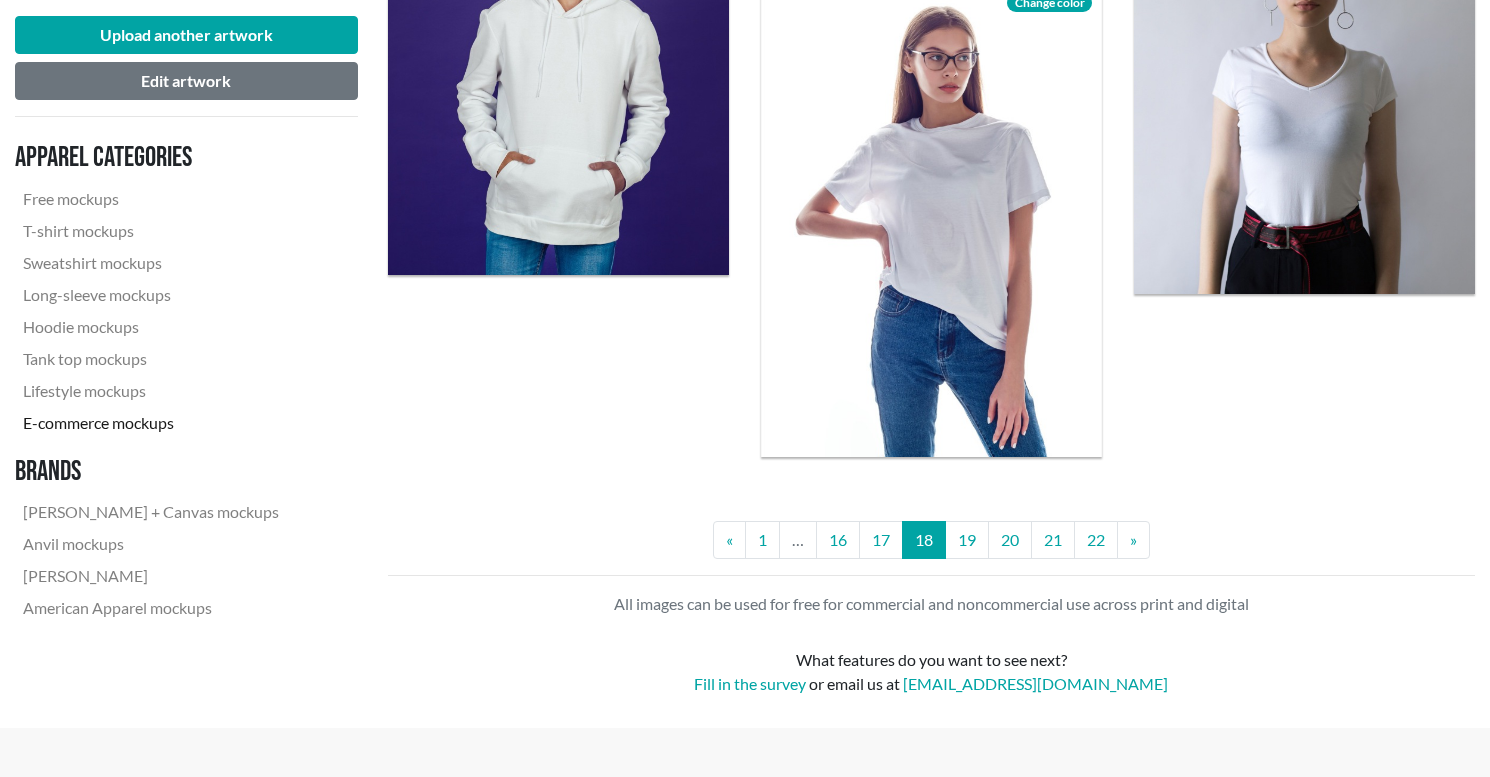 scroll, scrollTop: 4279, scrollLeft: 0, axis: vertical 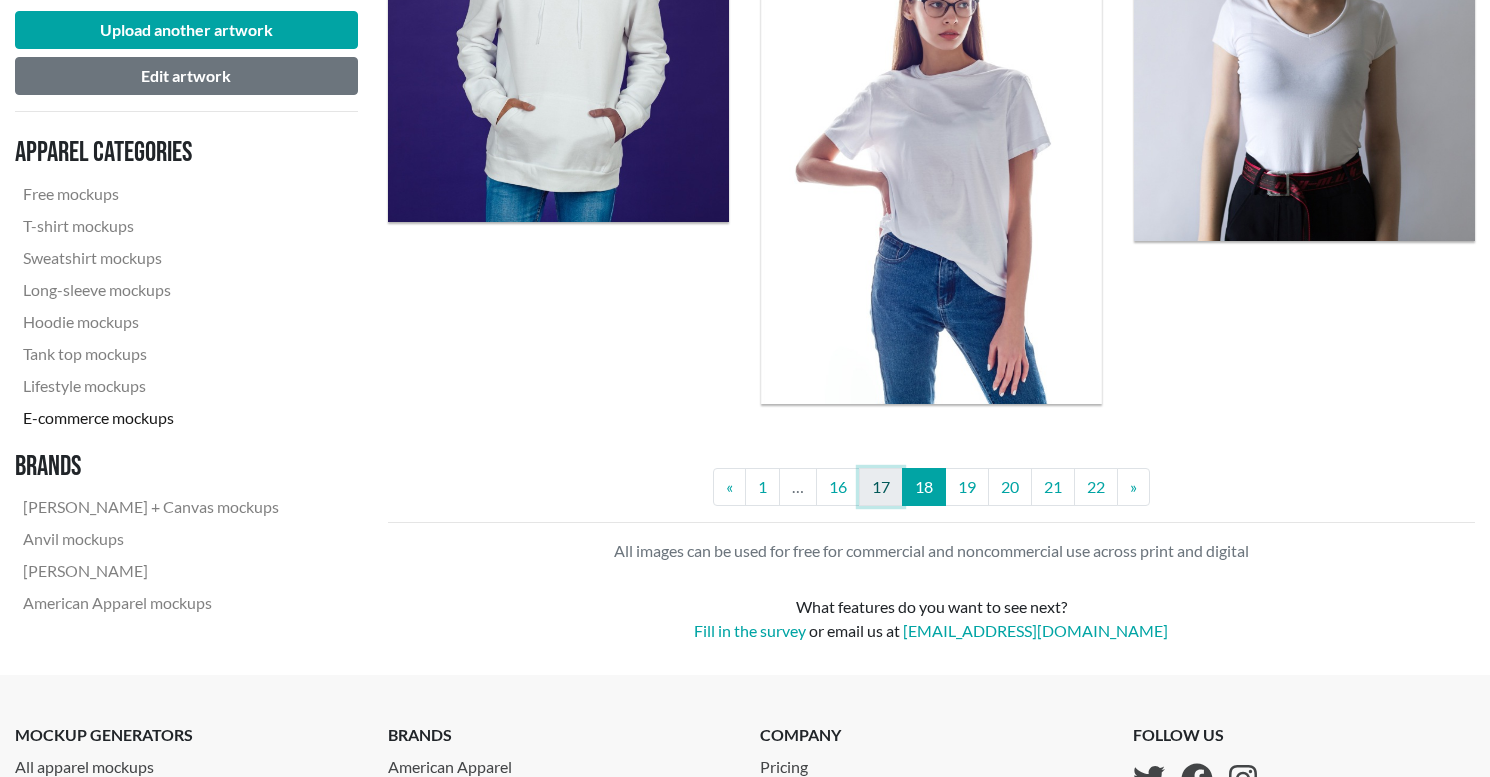 click on "17" at bounding box center (881, 487) 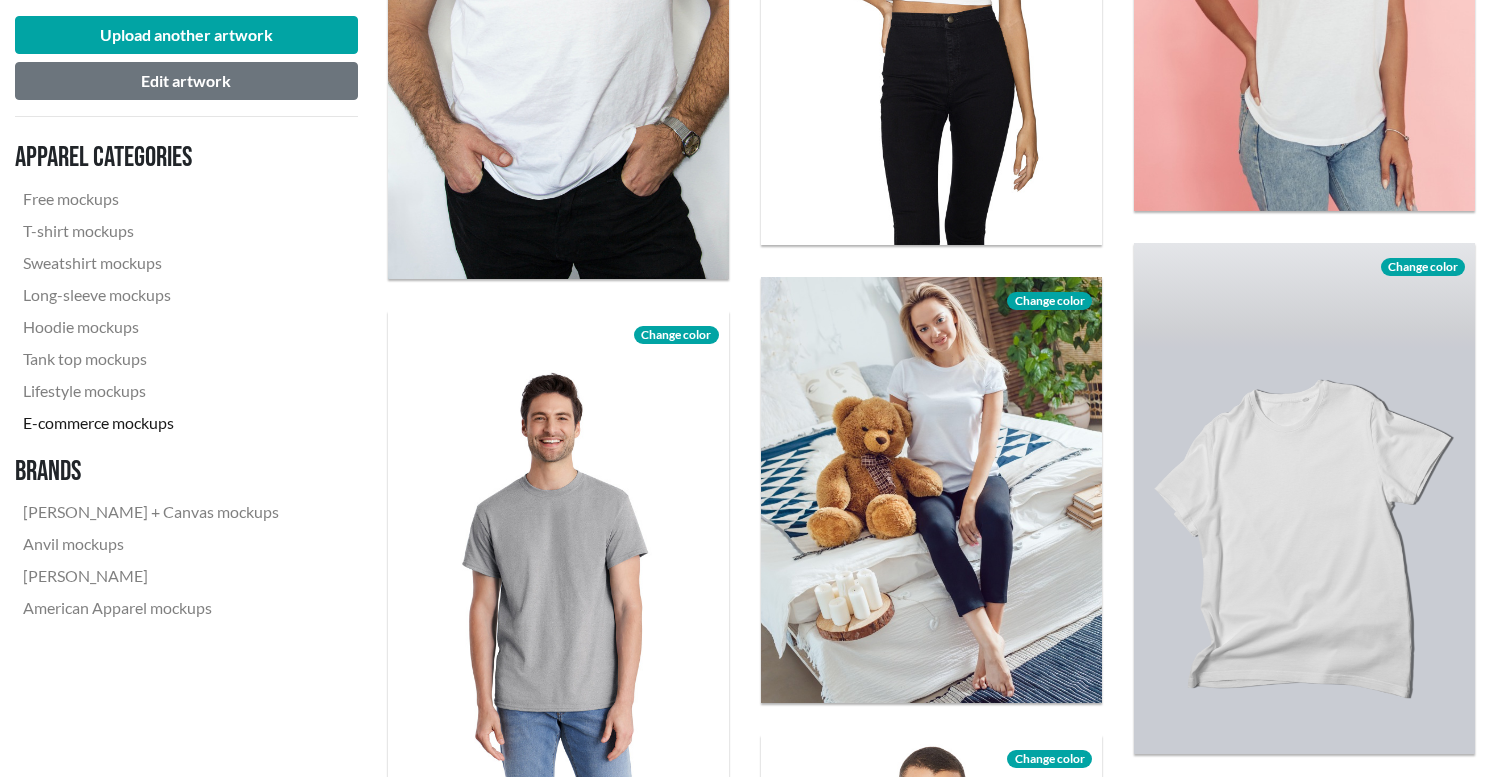 scroll, scrollTop: 3093, scrollLeft: 0, axis: vertical 